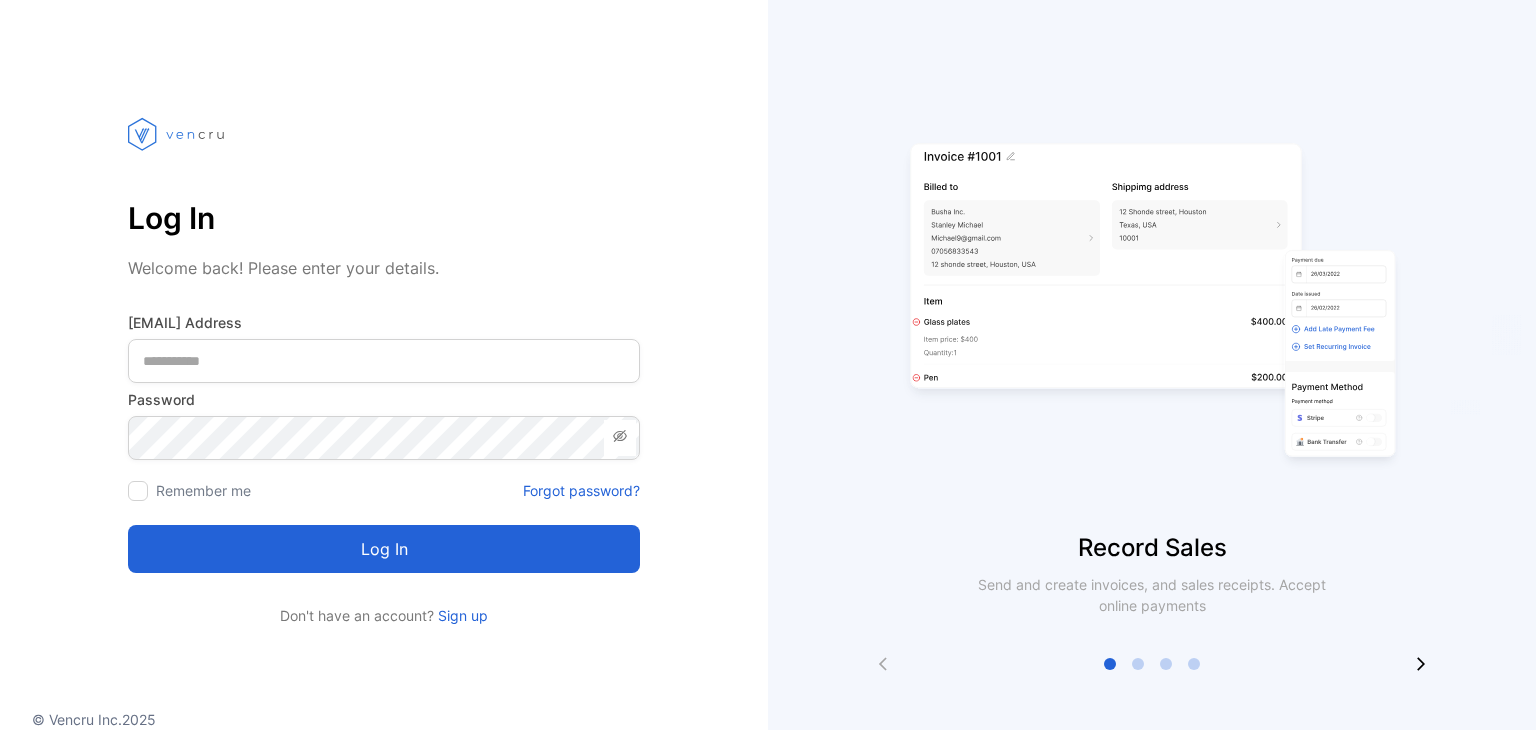 scroll, scrollTop: 0, scrollLeft: 0, axis: both 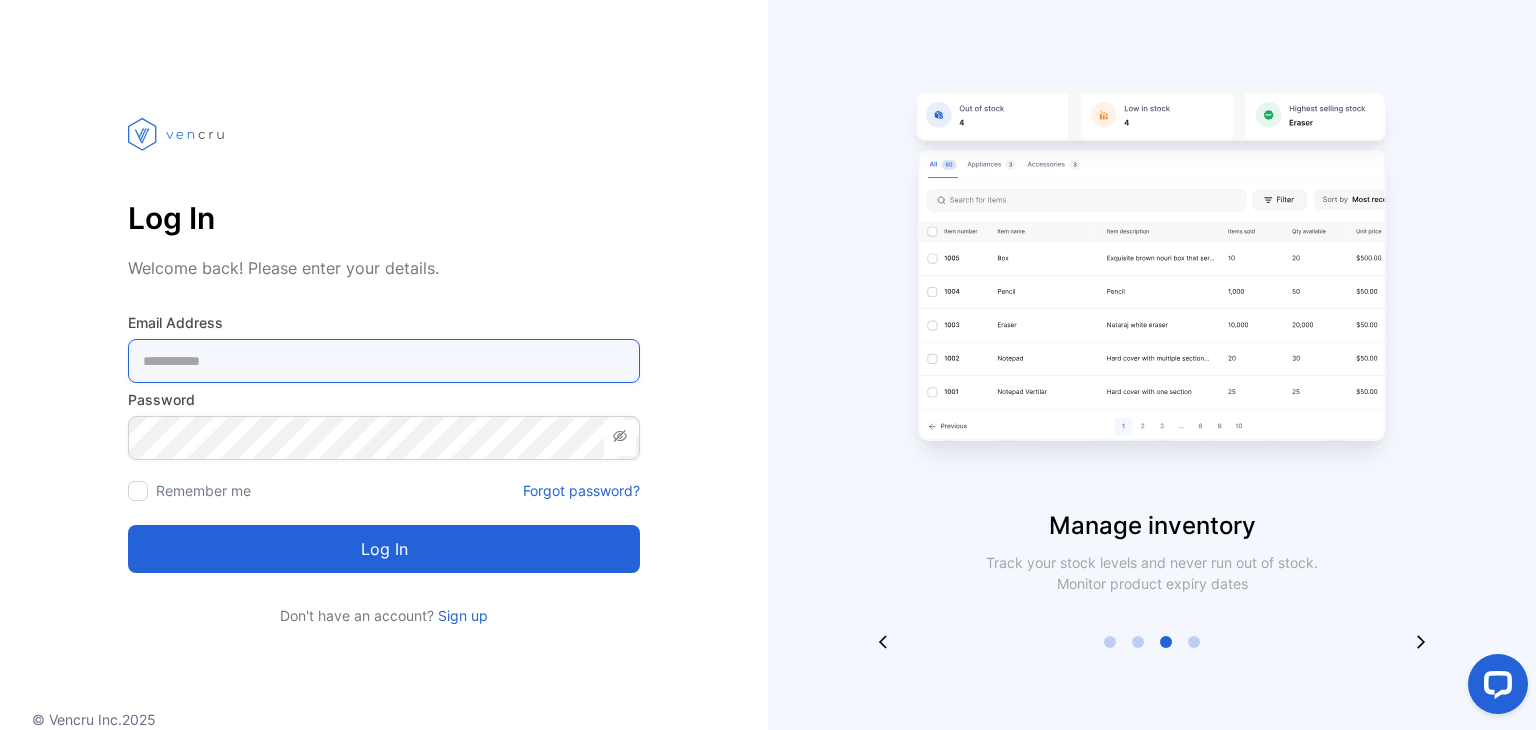 click at bounding box center [384, 361] 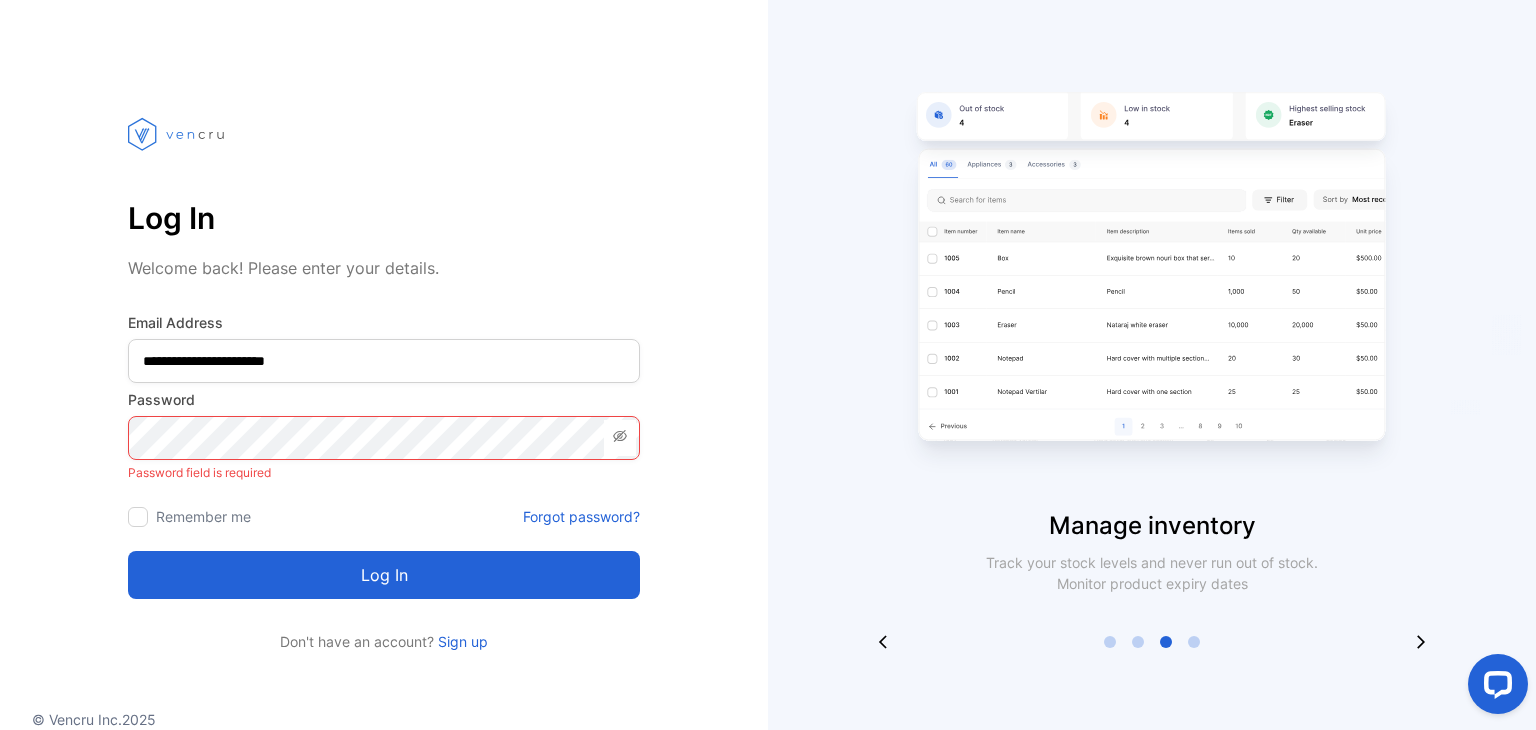 click on "Password   Password field is required" at bounding box center [384, 437] 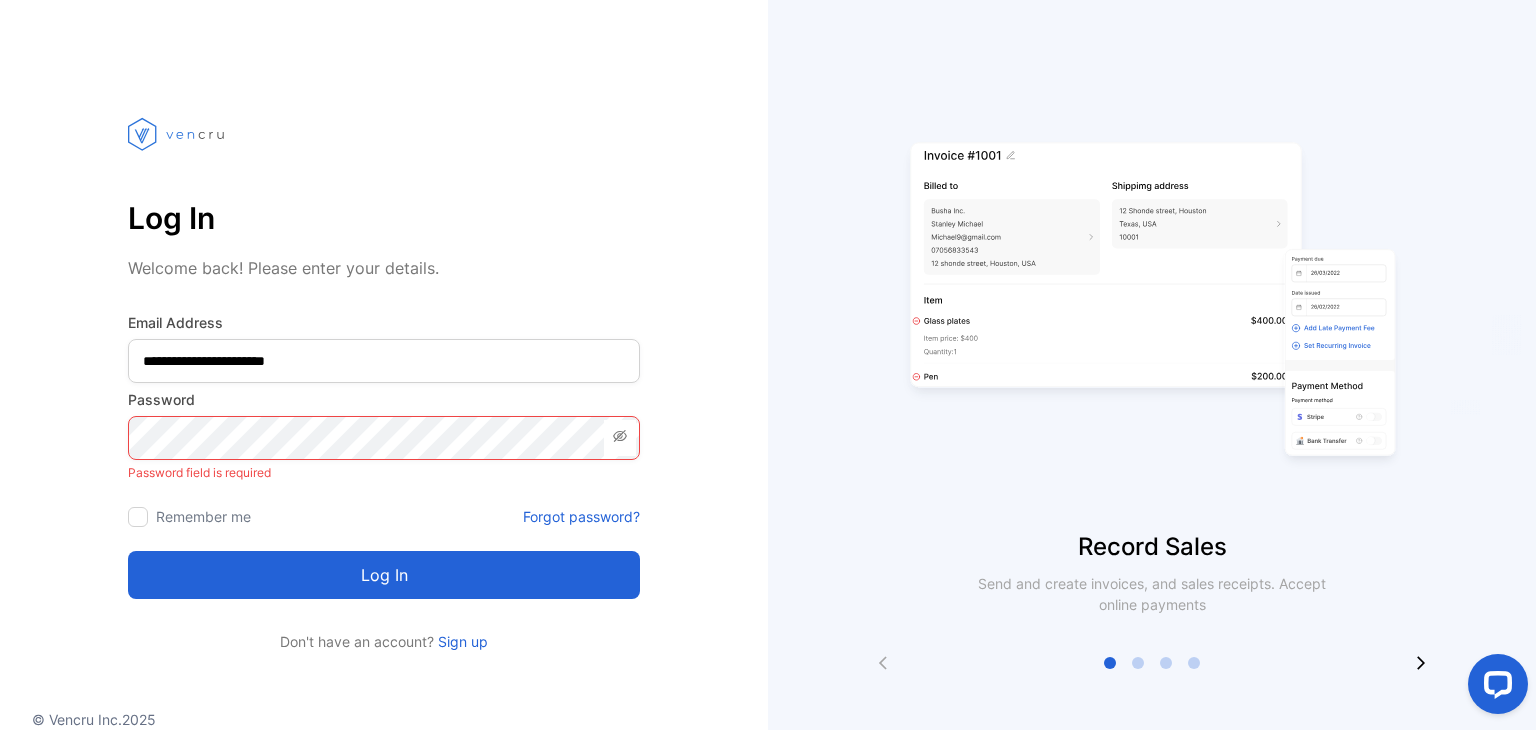 scroll, scrollTop: 22, scrollLeft: 0, axis: vertical 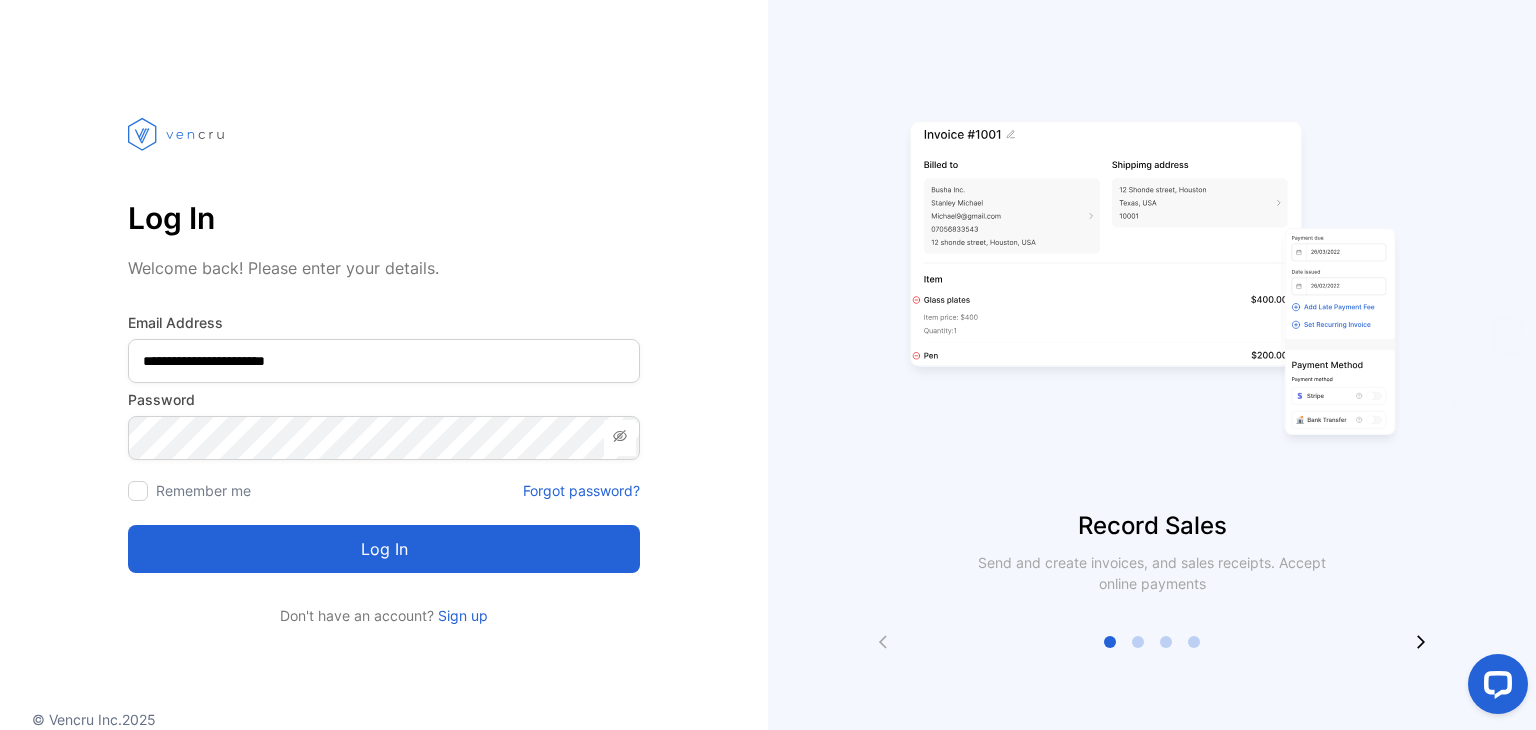 click on "Log in" at bounding box center [384, 549] 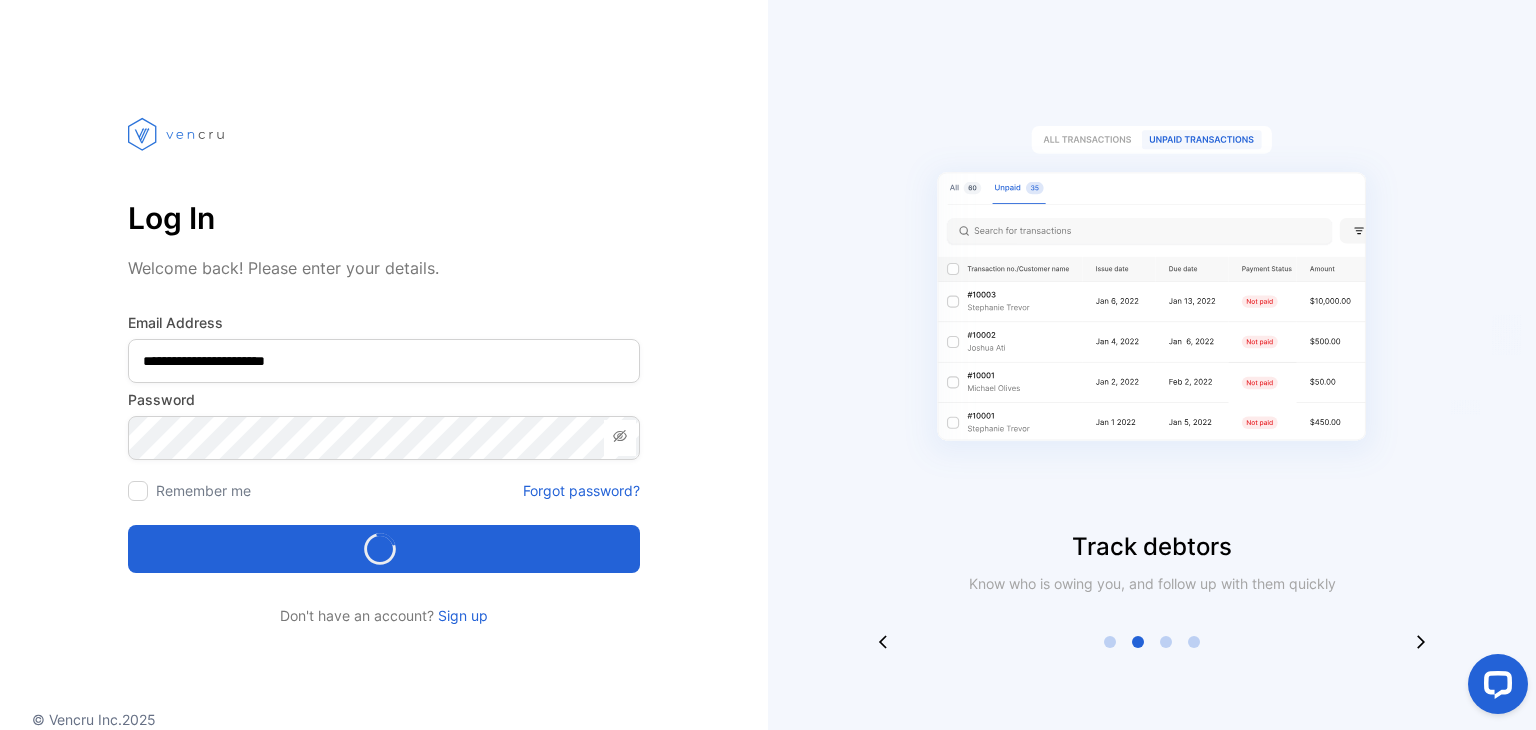 scroll, scrollTop: 1, scrollLeft: 0, axis: vertical 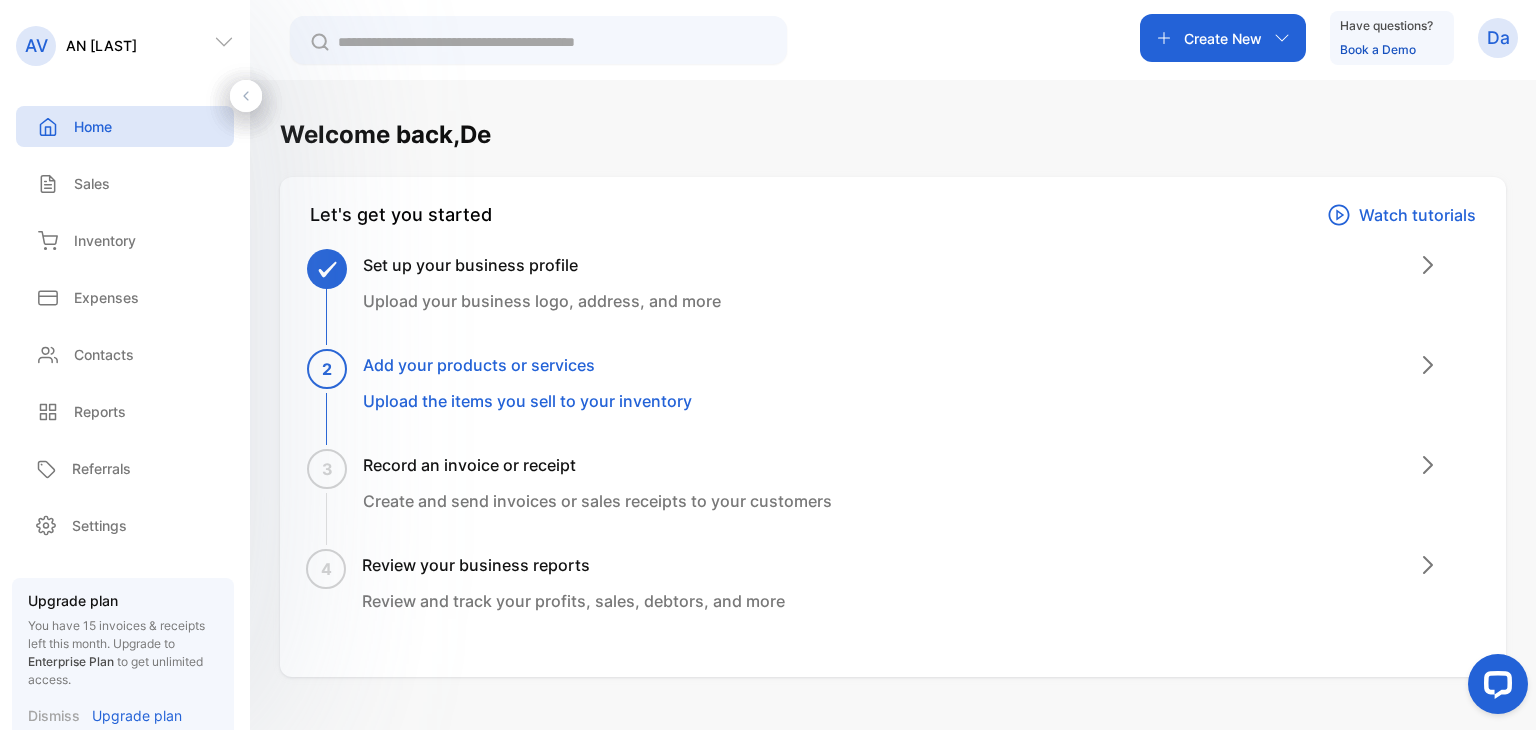 click 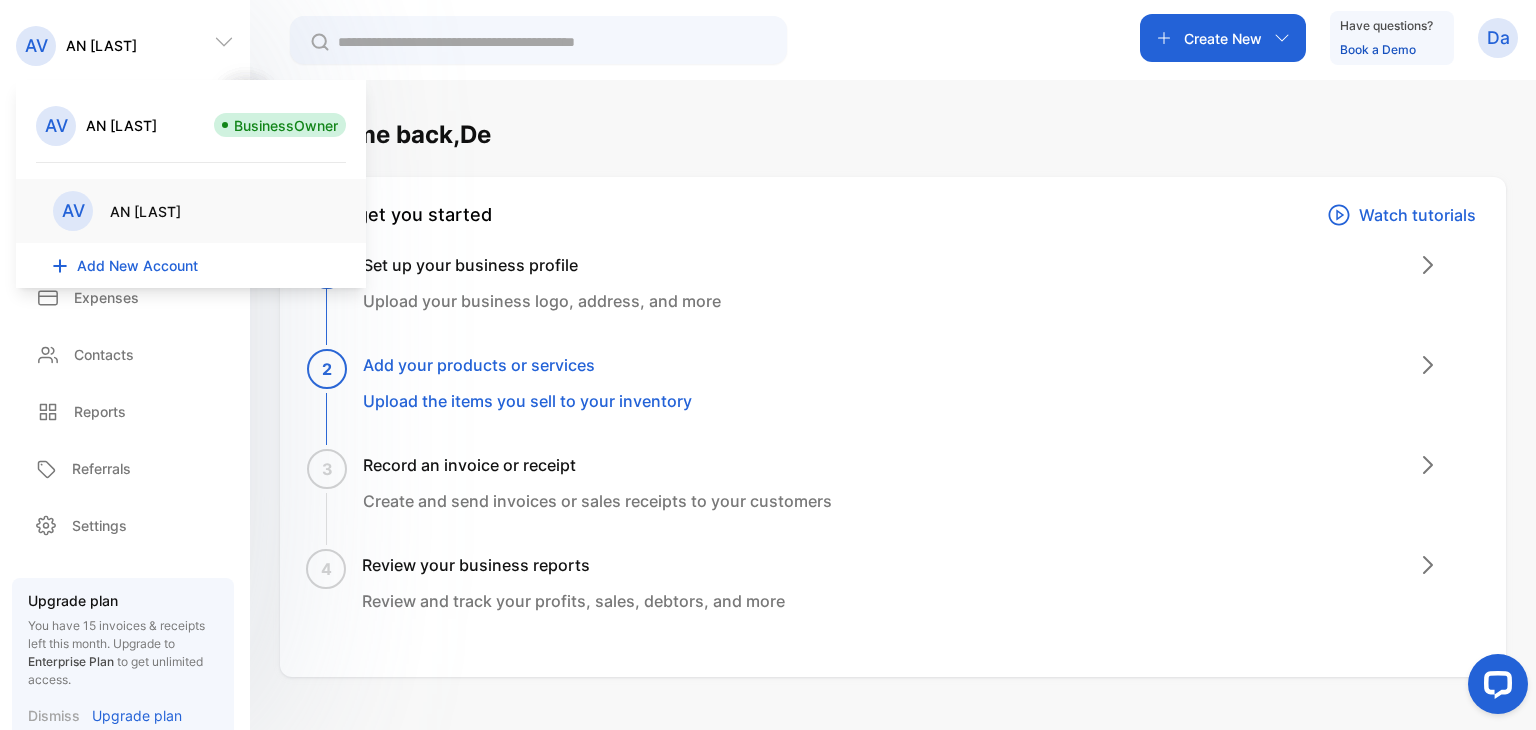 click on "AV" at bounding box center [56, 126] 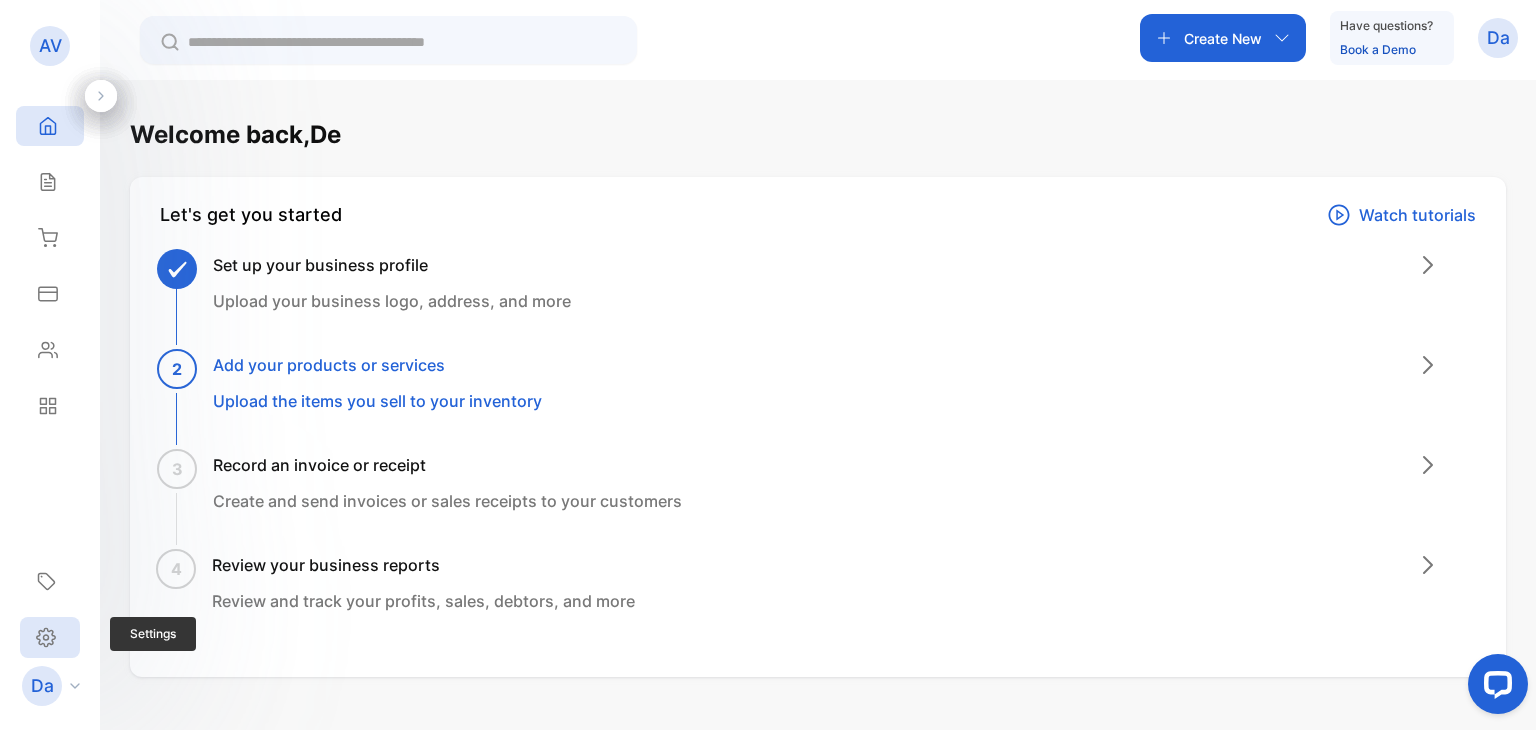 click on "Settings" at bounding box center [50, 637] 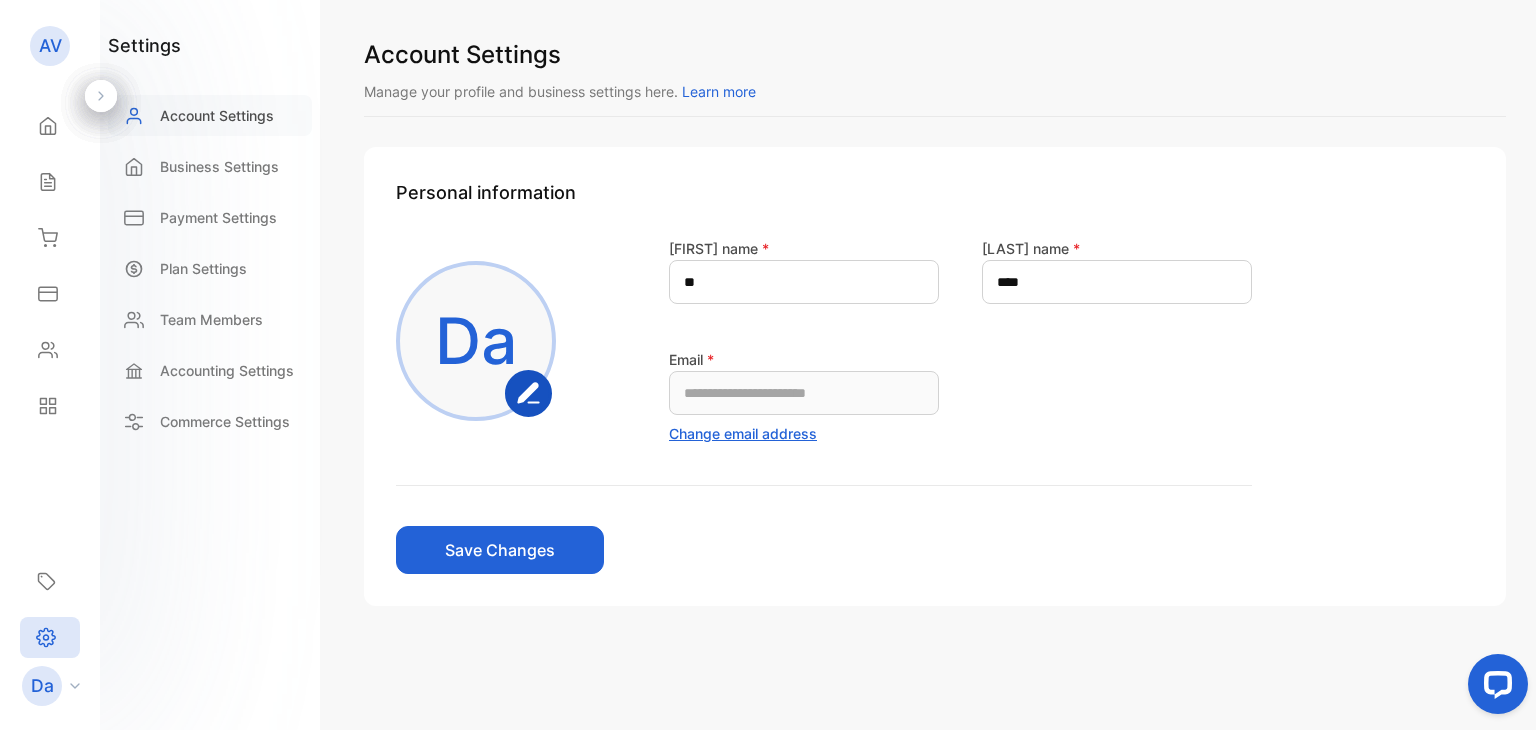 click on "Account Settings" at bounding box center (217, 115) 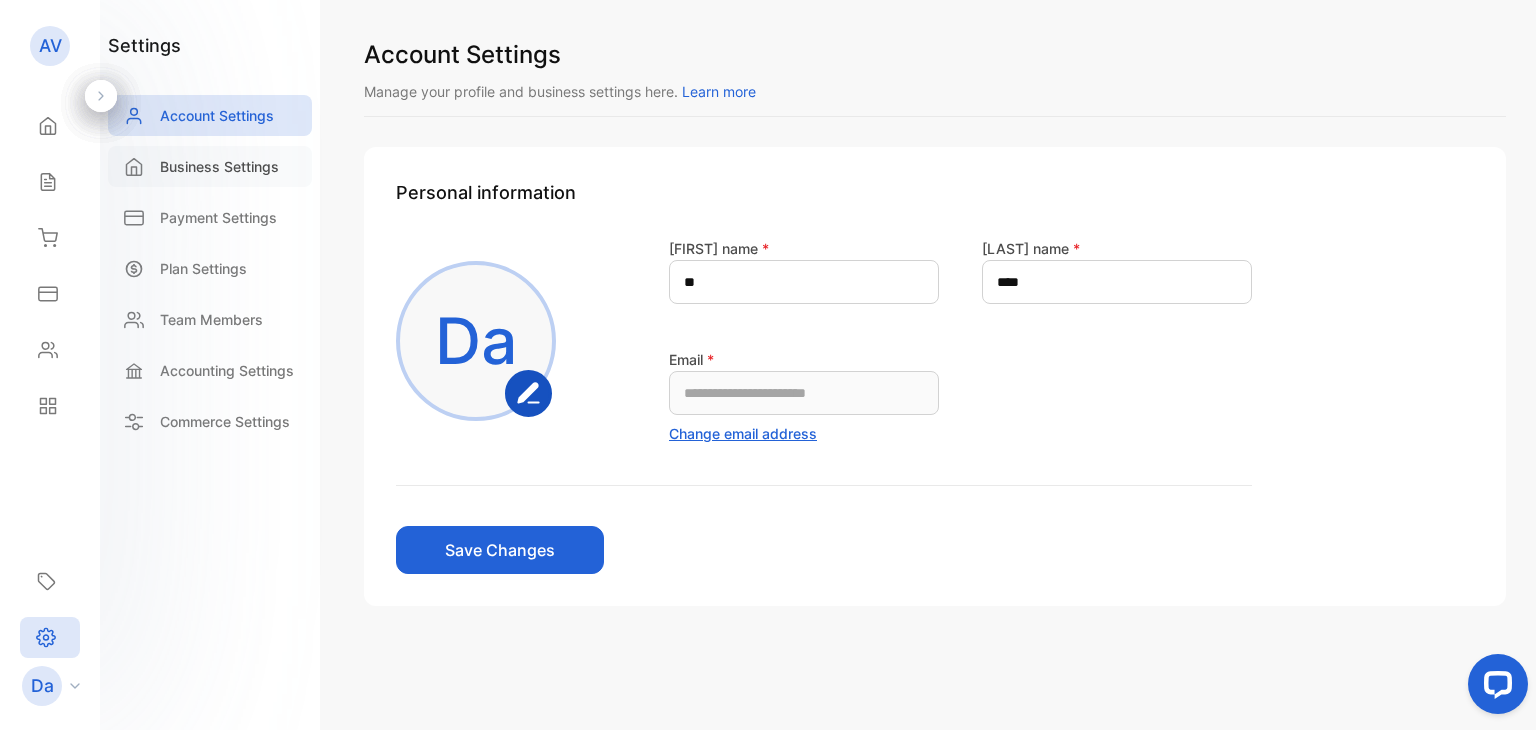 click on "Business Settings" at bounding box center [219, 166] 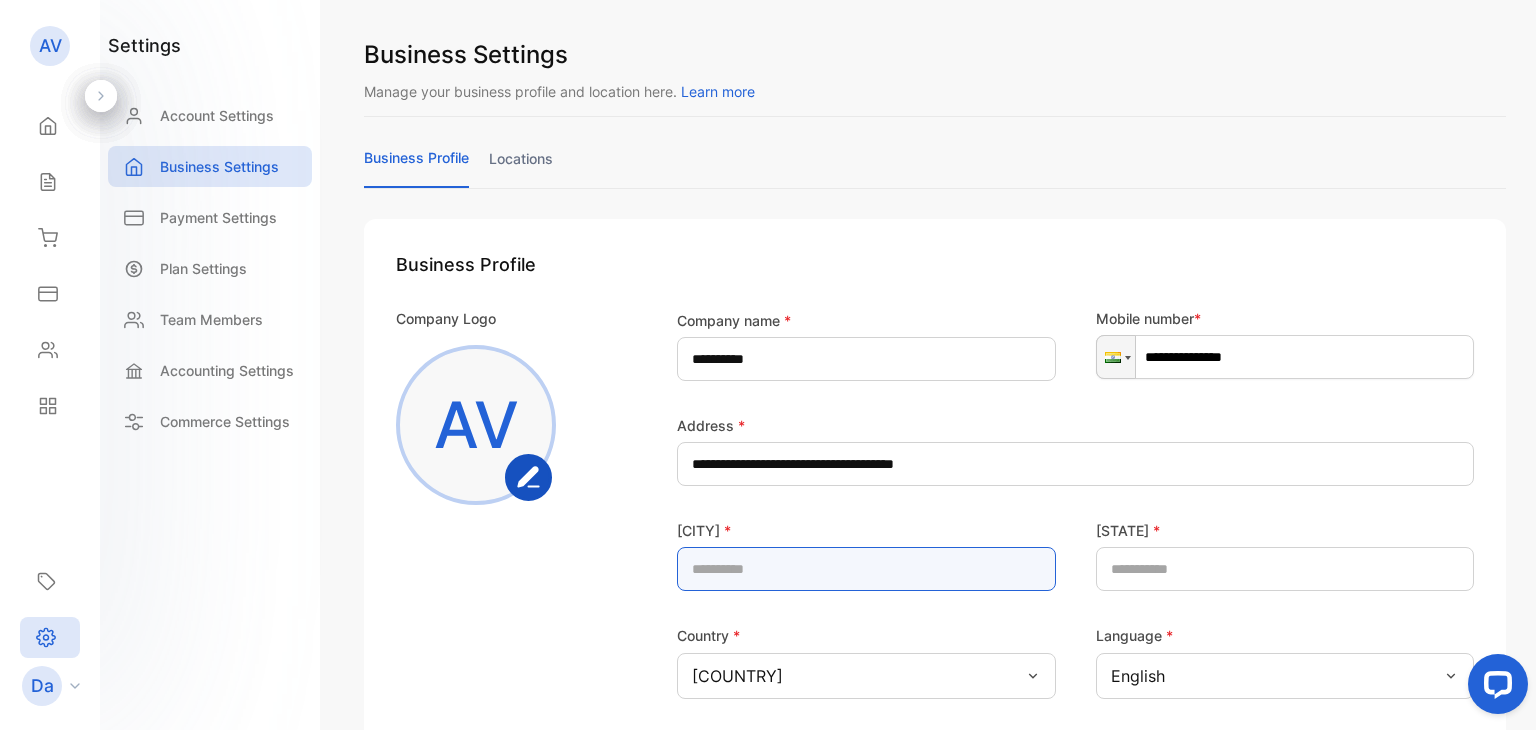 click at bounding box center (866, 569) 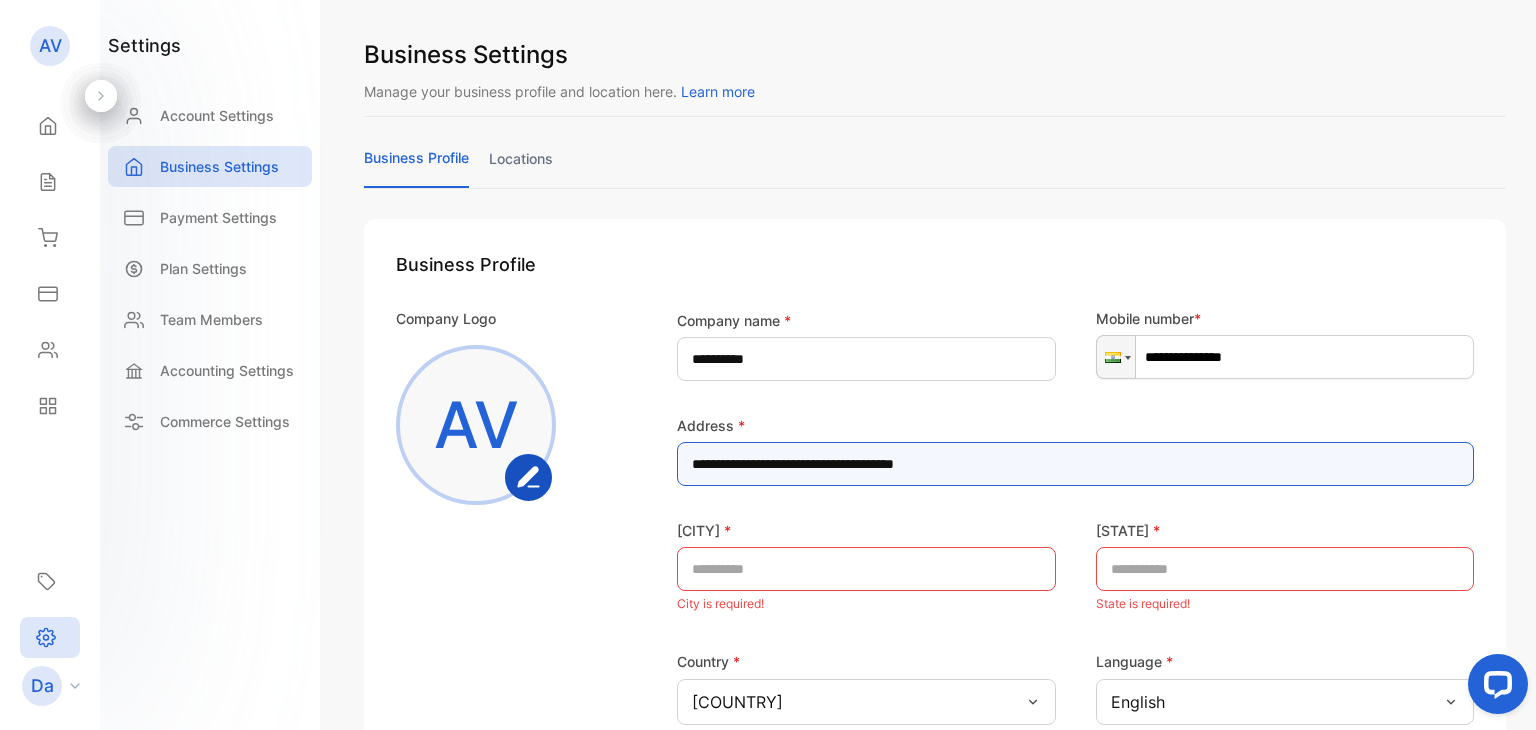 drag, startPoint x: 855, startPoint y: 461, endPoint x: 1017, endPoint y: 453, distance: 162.19742 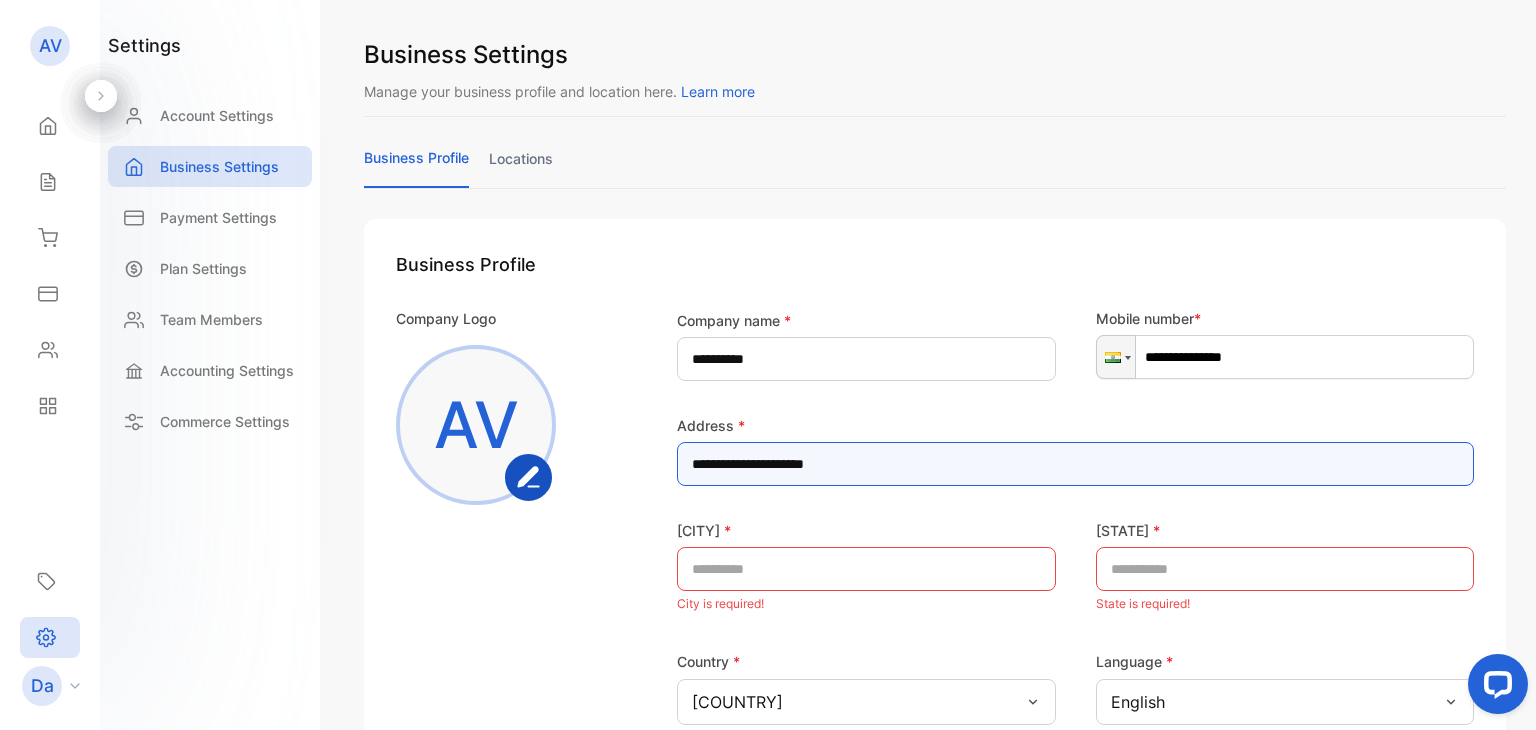type on "**********" 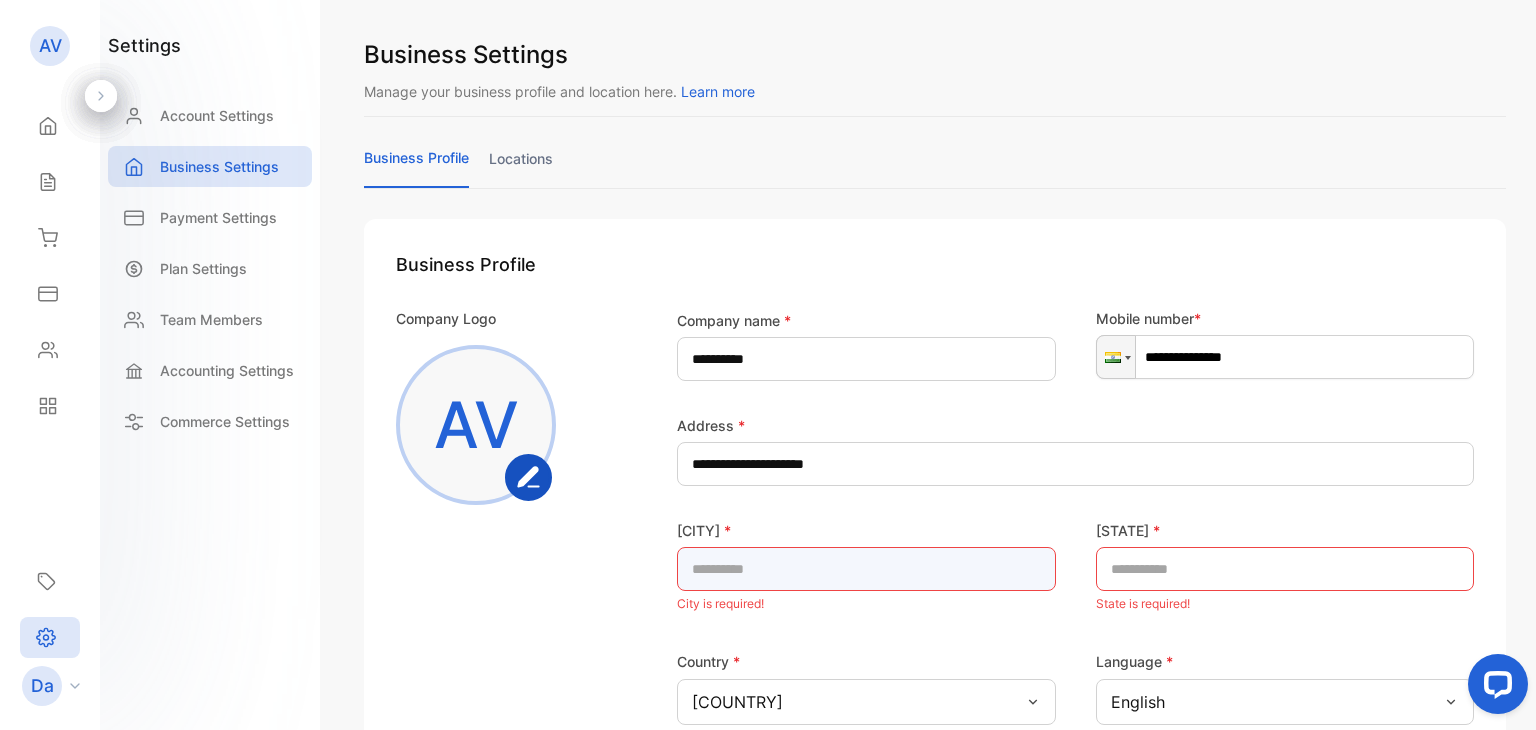 click at bounding box center (866, 569) 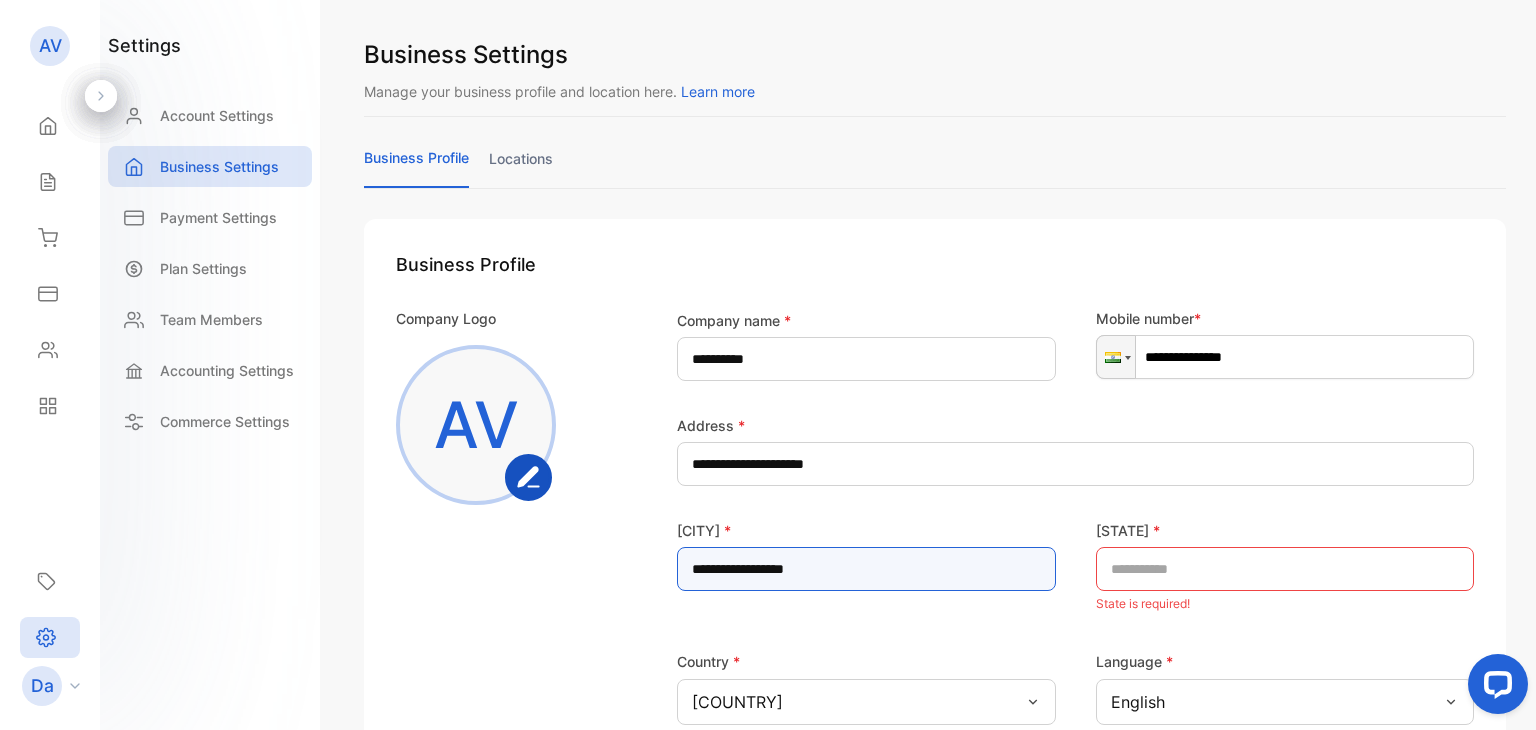 type on "**********" 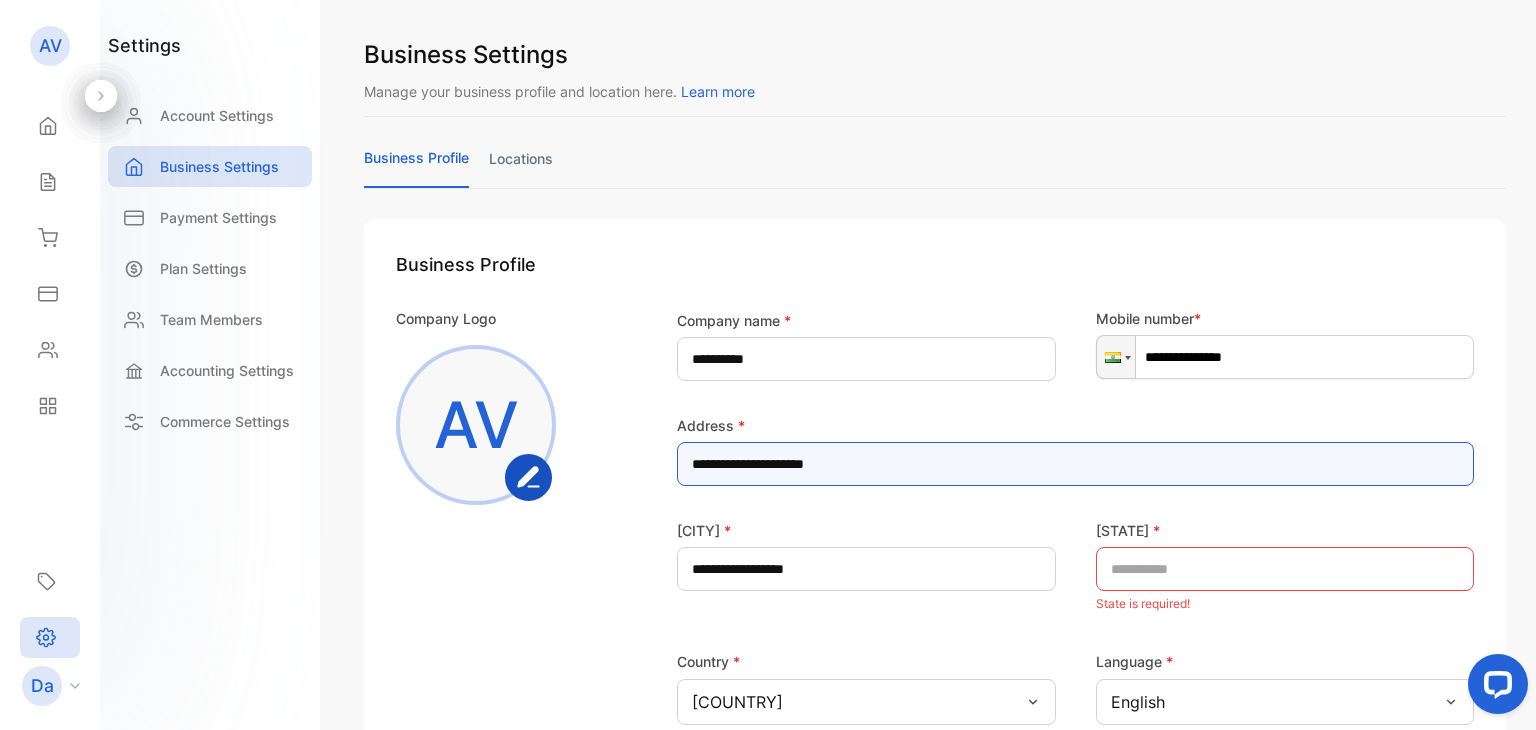 click on "**********" at bounding box center (1075, 464) 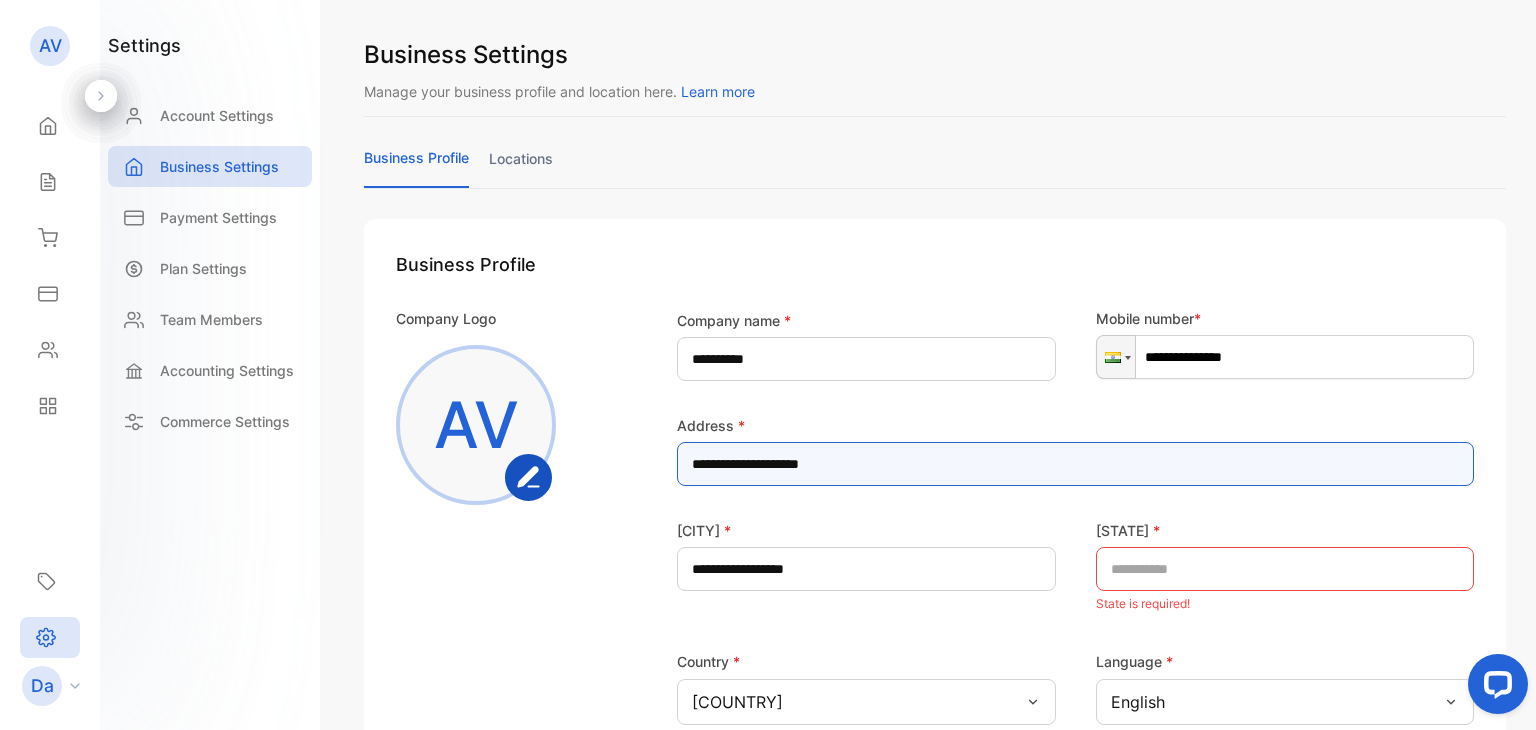 type on "**********" 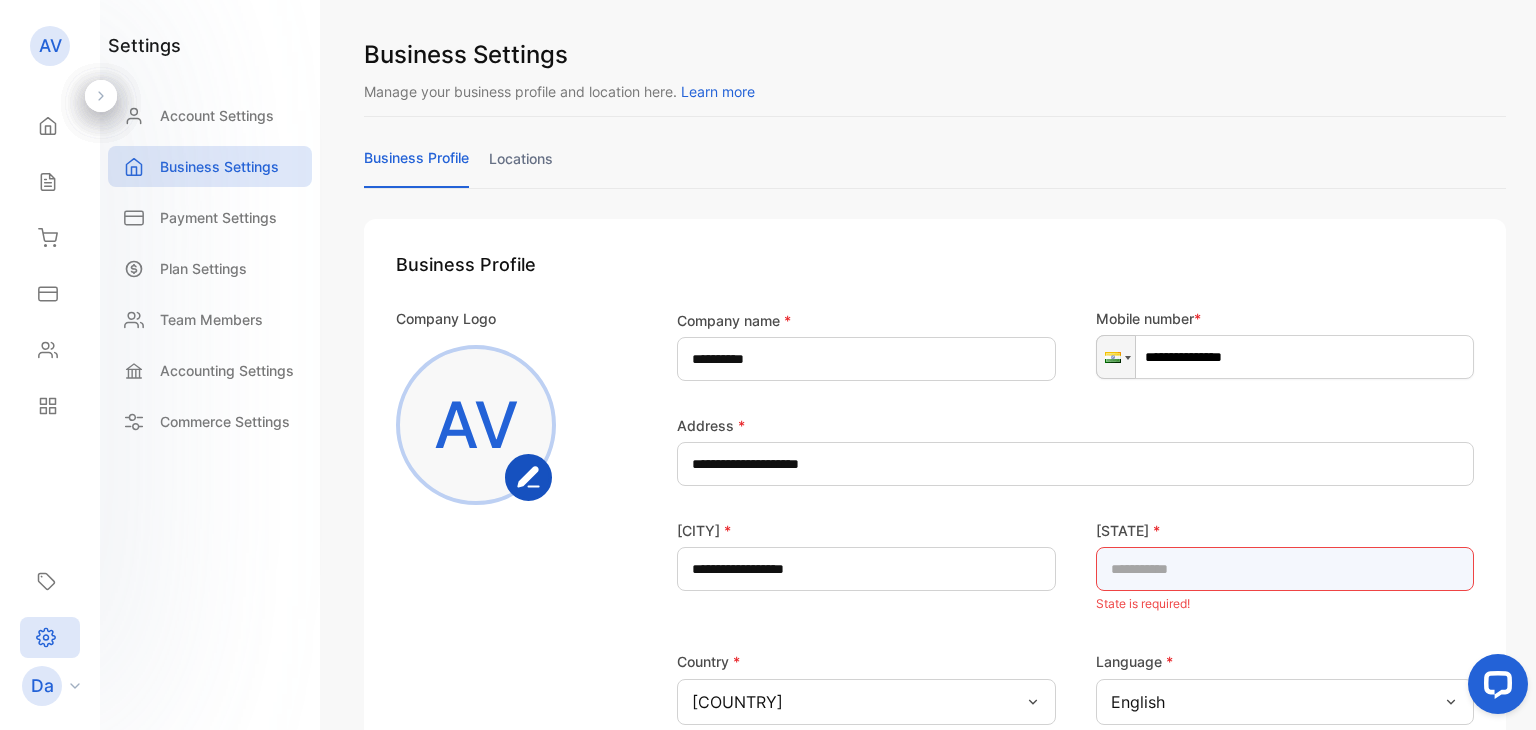 click at bounding box center (1285, 569) 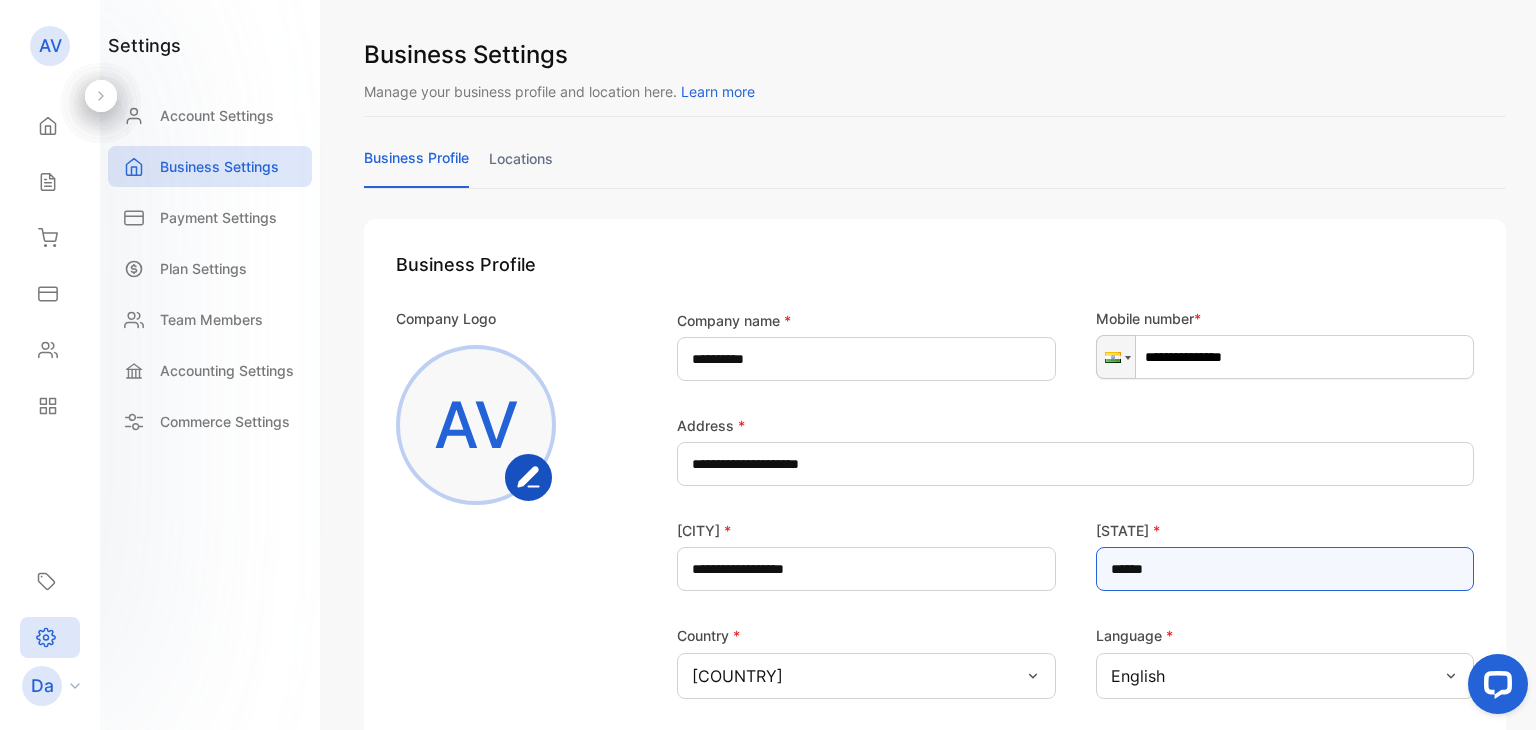 type on "******" 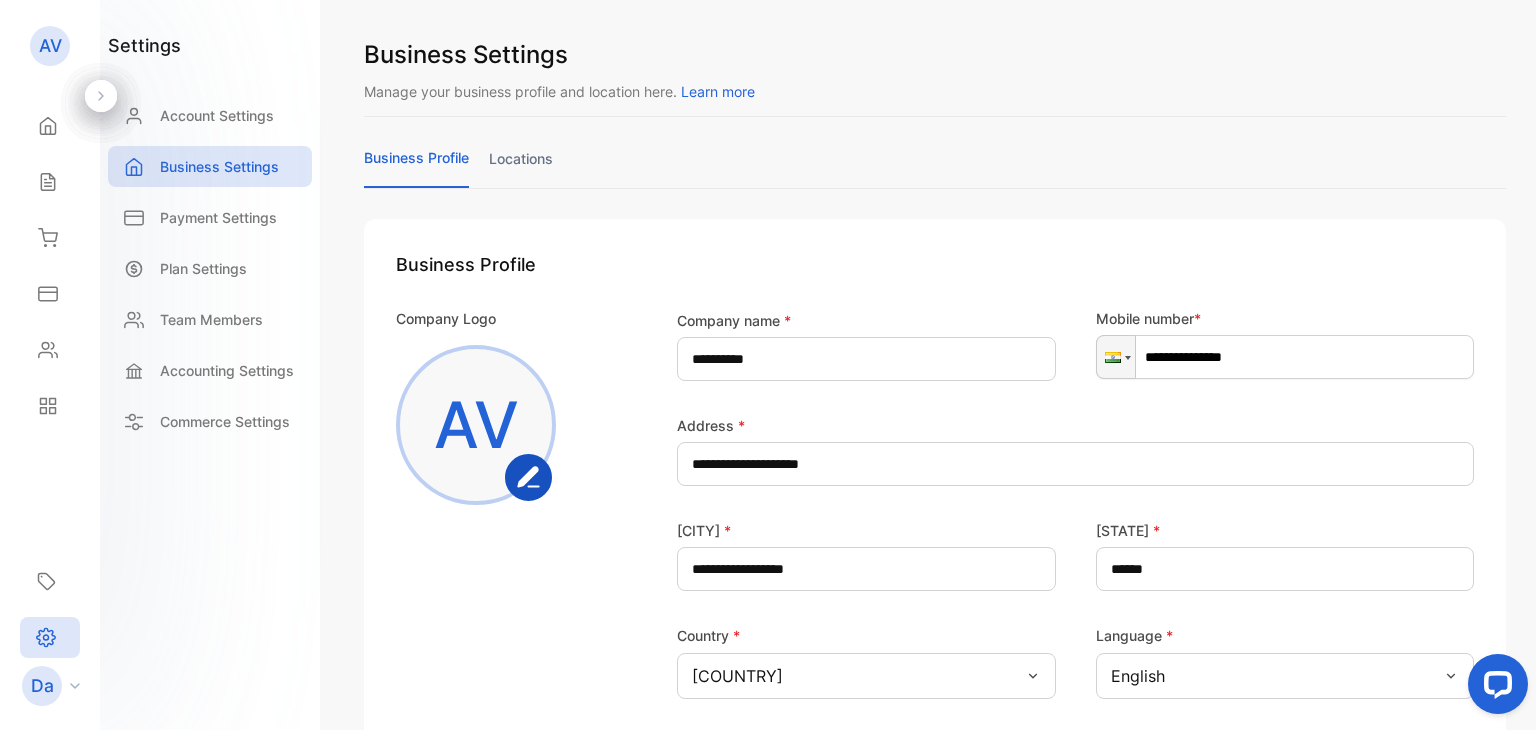 click on "Company Logo AV" at bounding box center [508, 570] 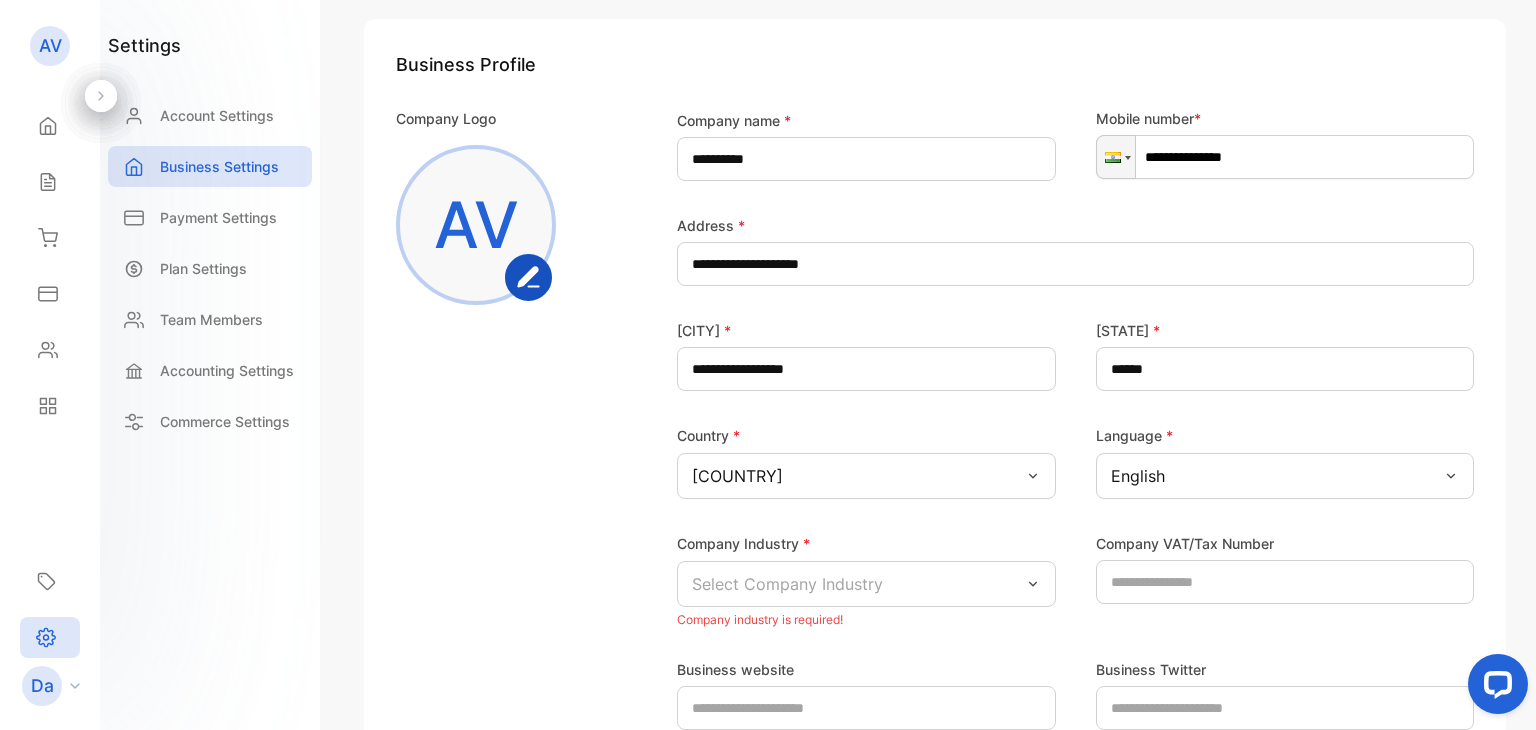 click on "Select Company Industry" at bounding box center (787, 584) 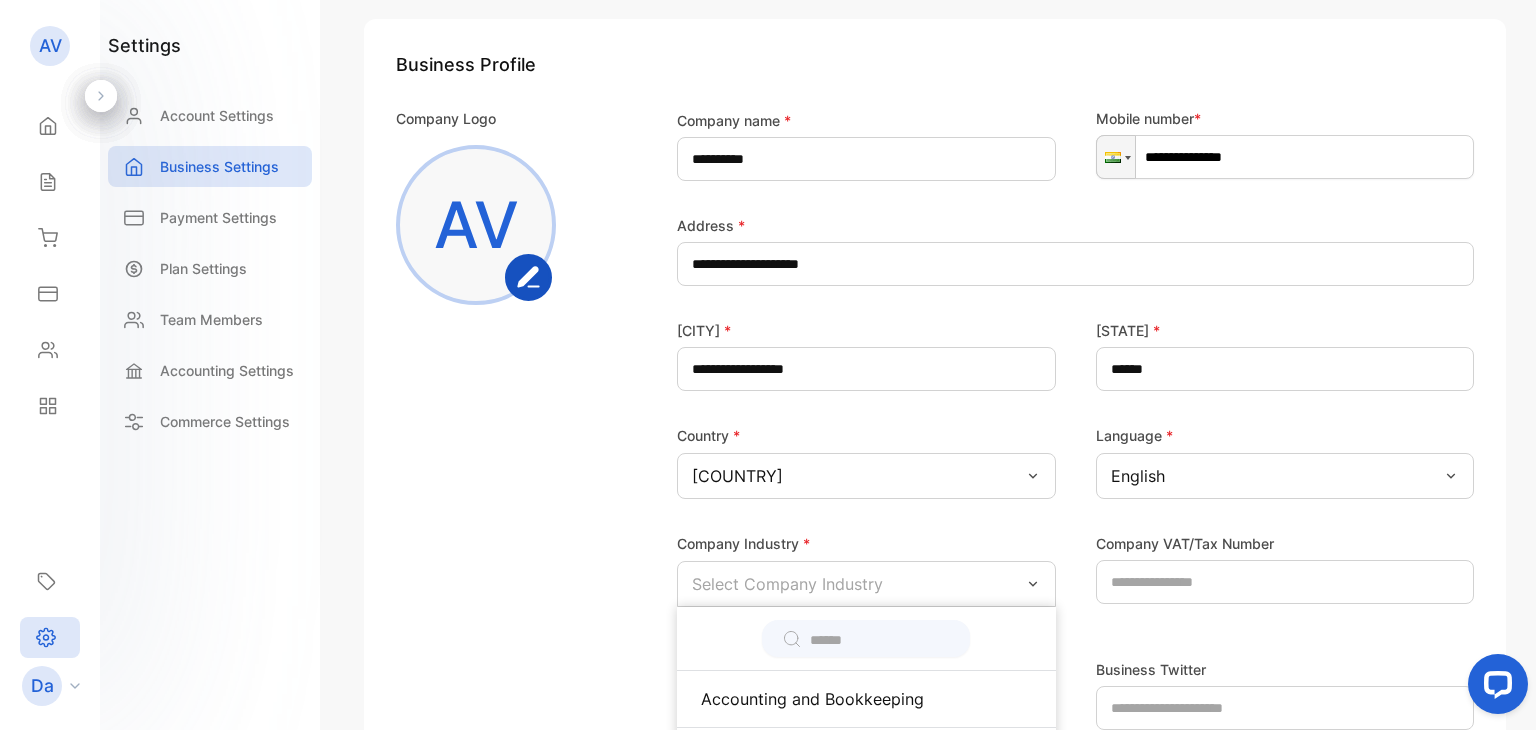 scroll, scrollTop: 400, scrollLeft: 0, axis: vertical 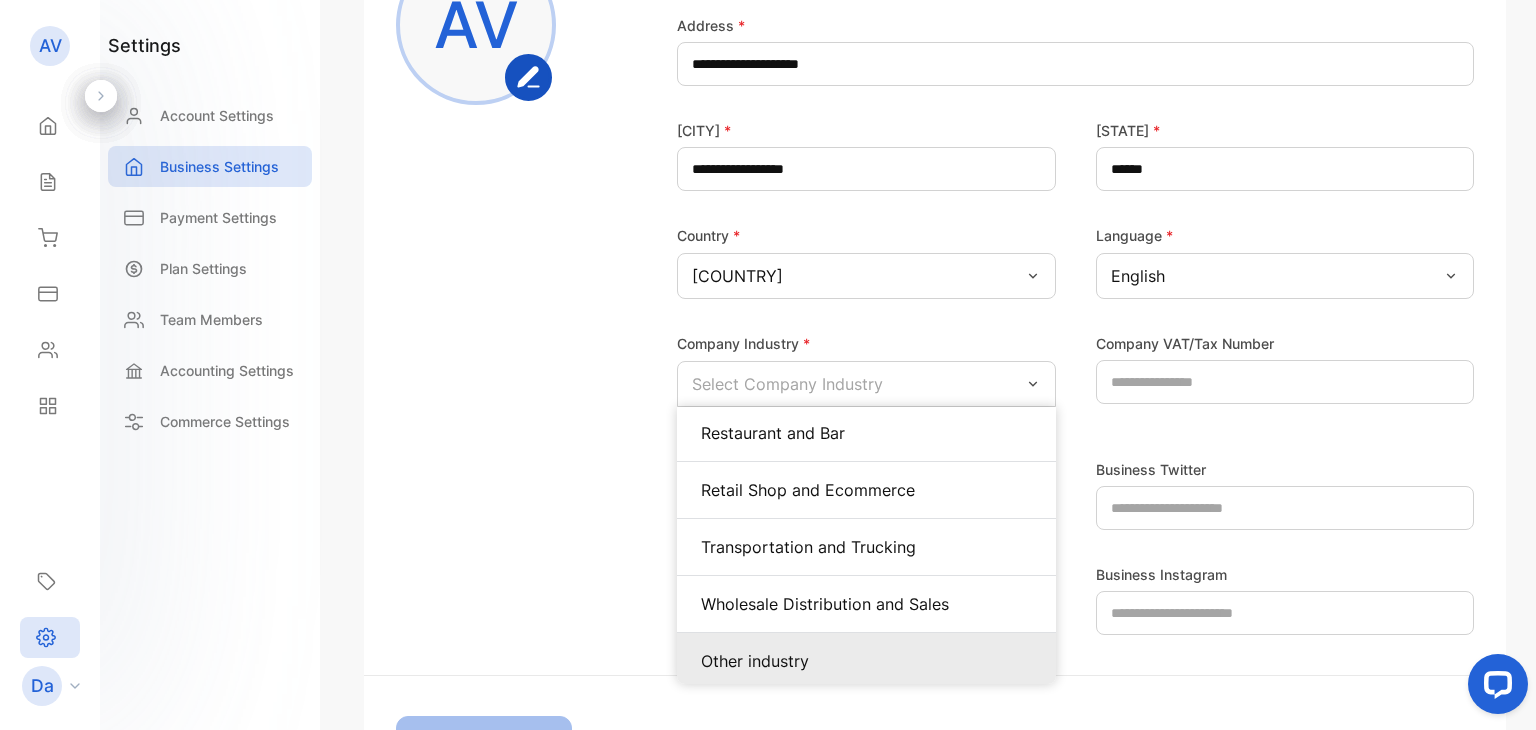 click on "Other industry" at bounding box center (866, 661) 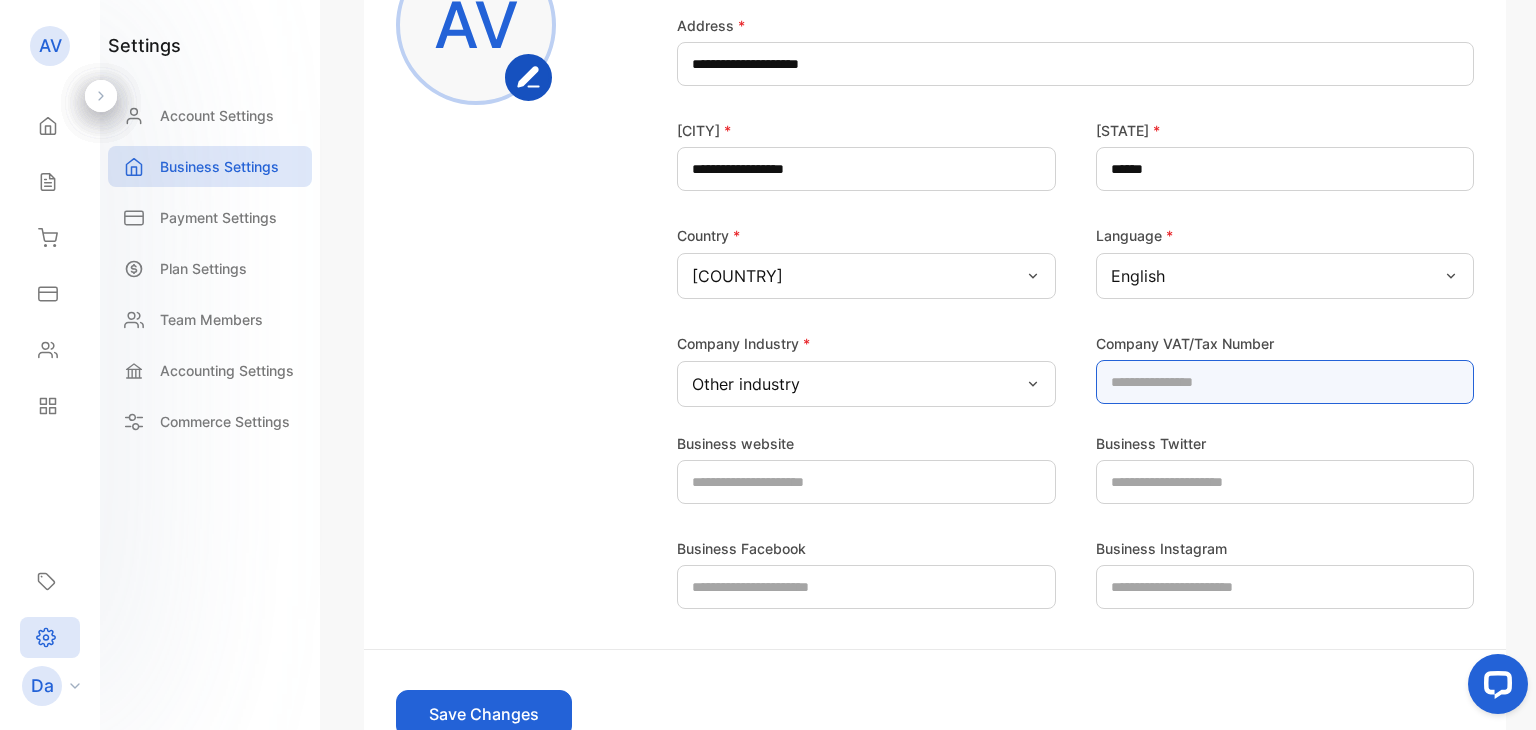 click at bounding box center (1285, 382) 